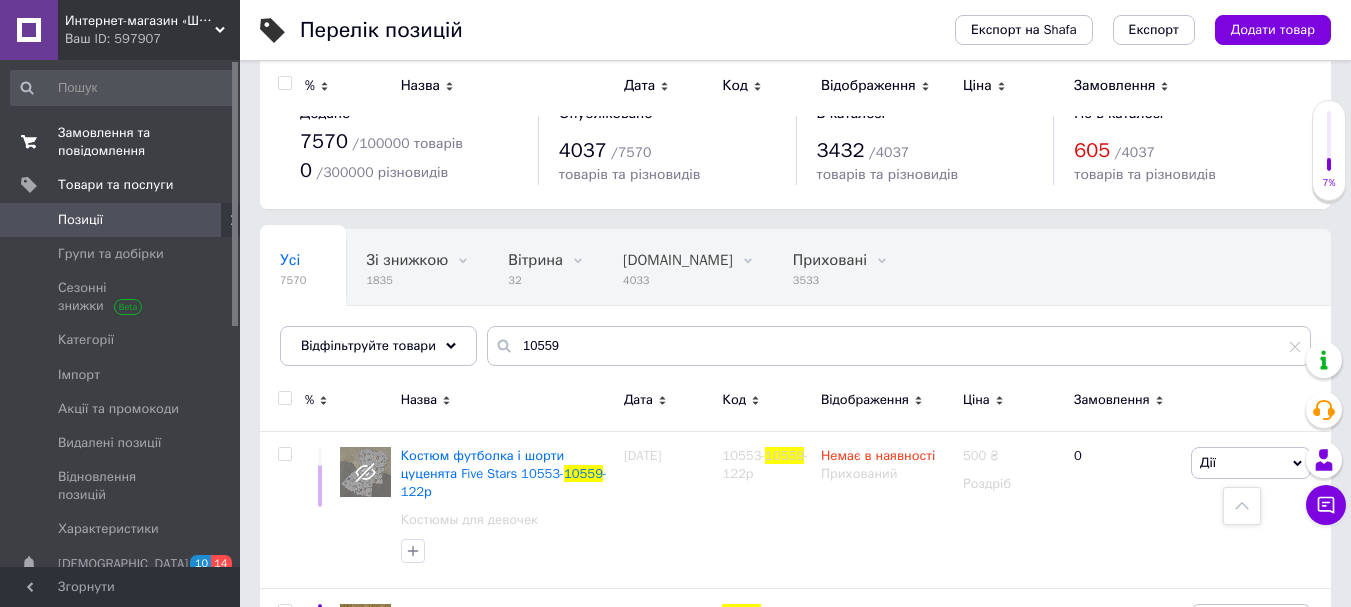scroll, scrollTop: 3335, scrollLeft: 0, axis: vertical 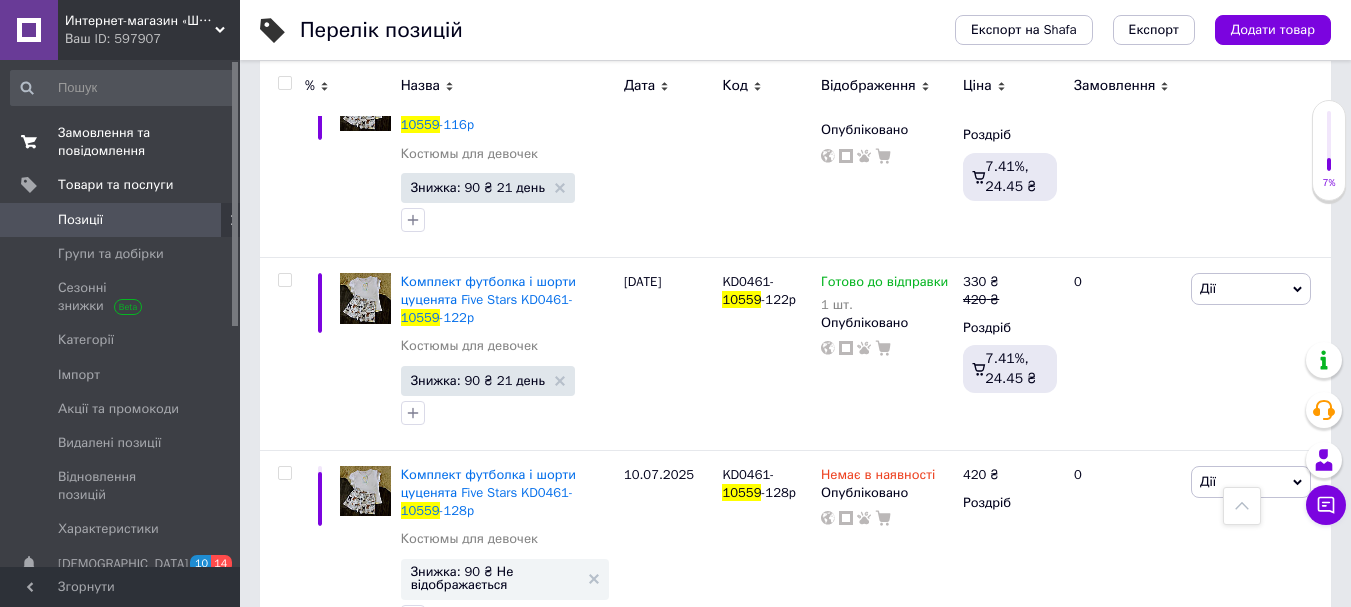 click on "Замовлення та повідомлення" at bounding box center (121, 142) 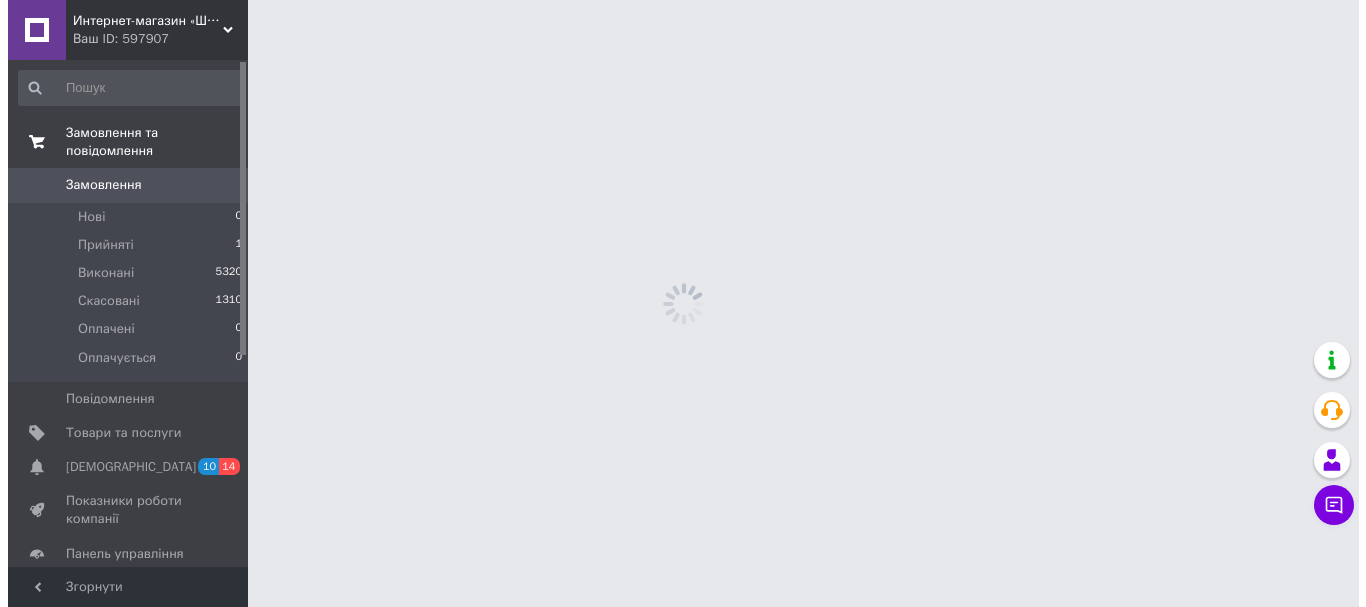 scroll, scrollTop: 0, scrollLeft: 0, axis: both 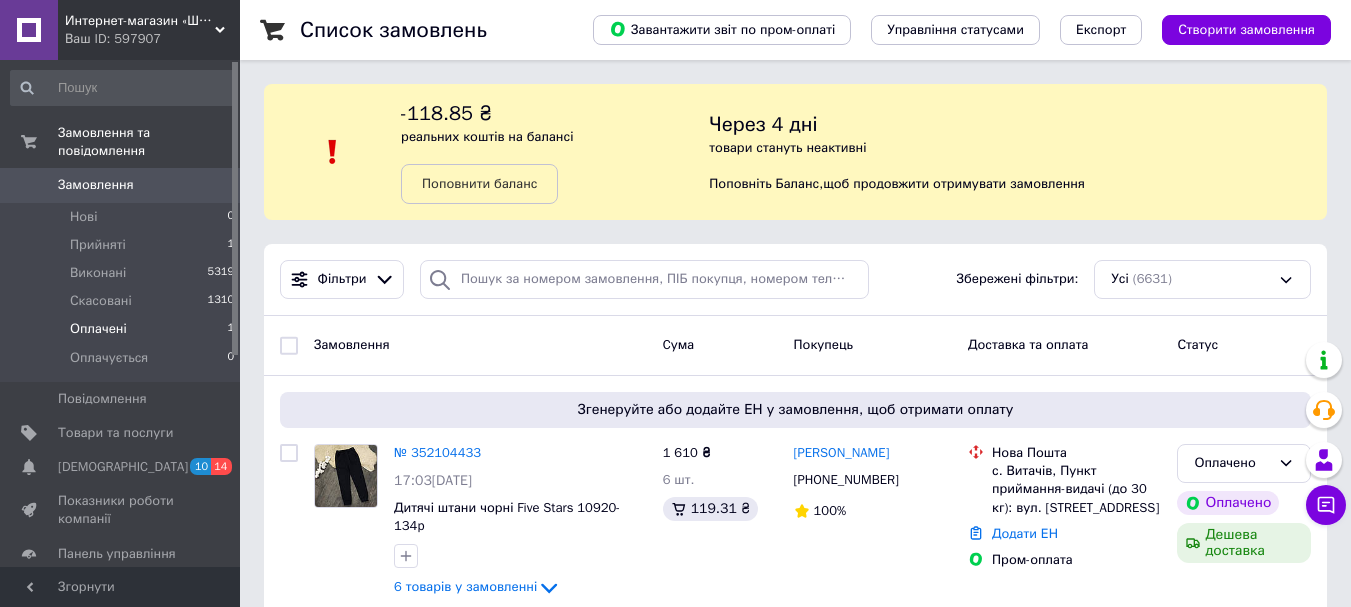 click on "Оплачені" at bounding box center [98, 329] 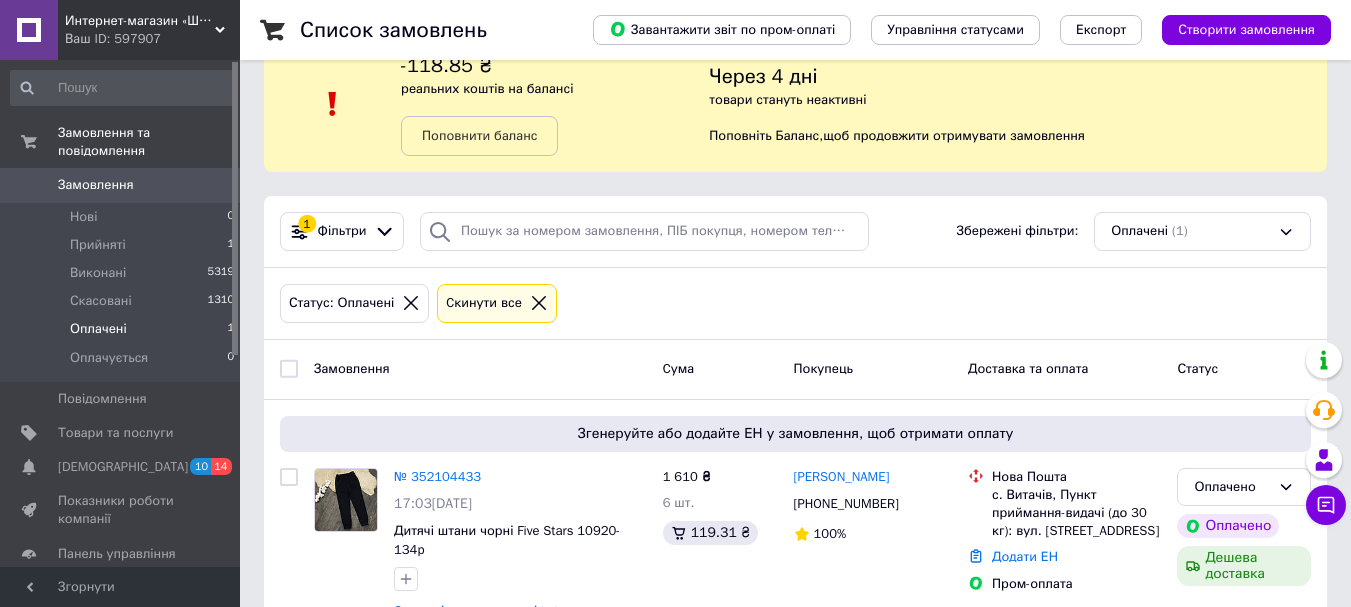 scroll, scrollTop: 86, scrollLeft: 0, axis: vertical 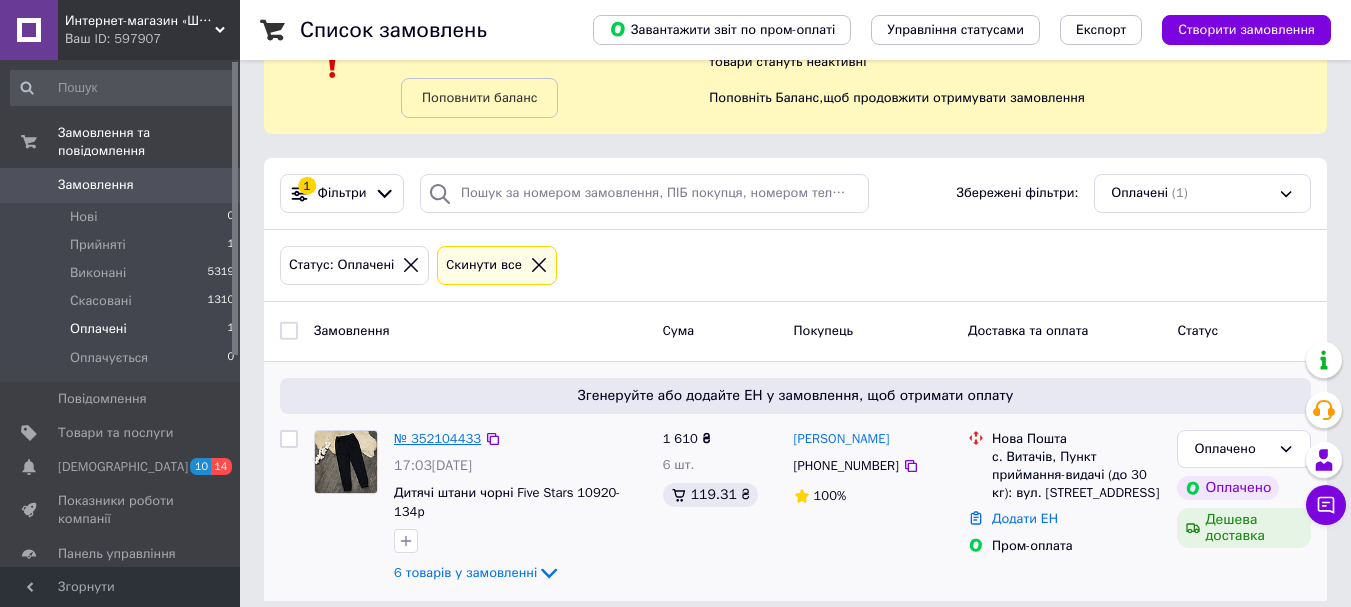 click on "№ 352104433" at bounding box center (437, 438) 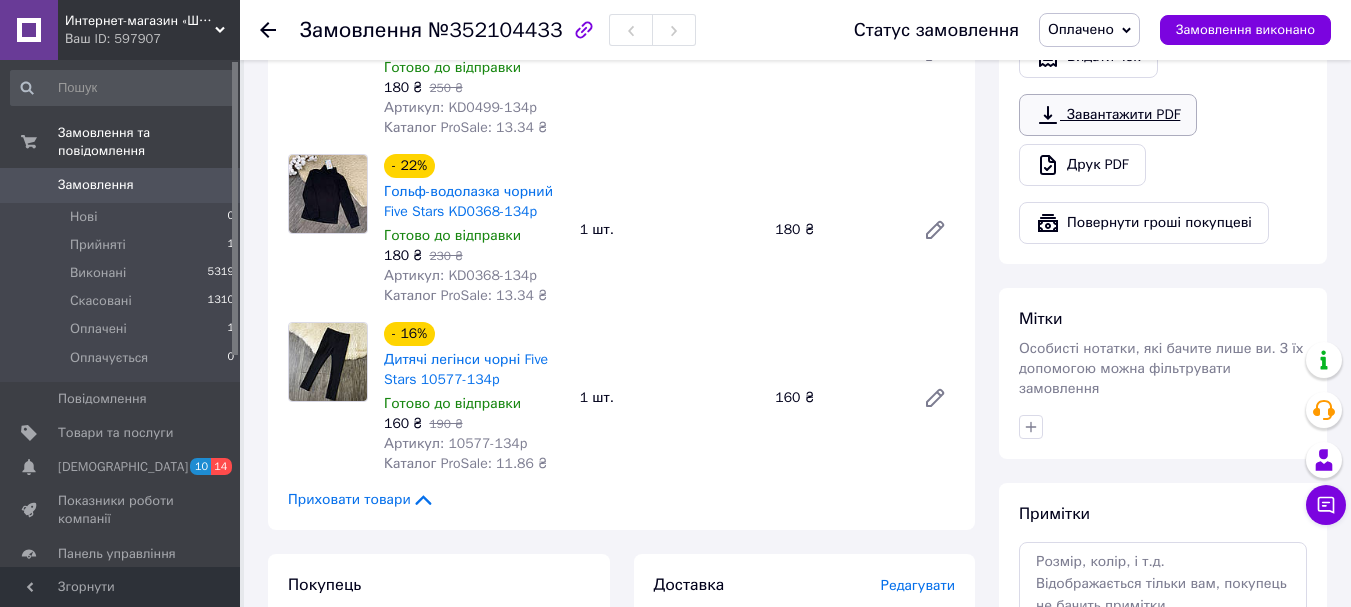 scroll, scrollTop: 1300, scrollLeft: 0, axis: vertical 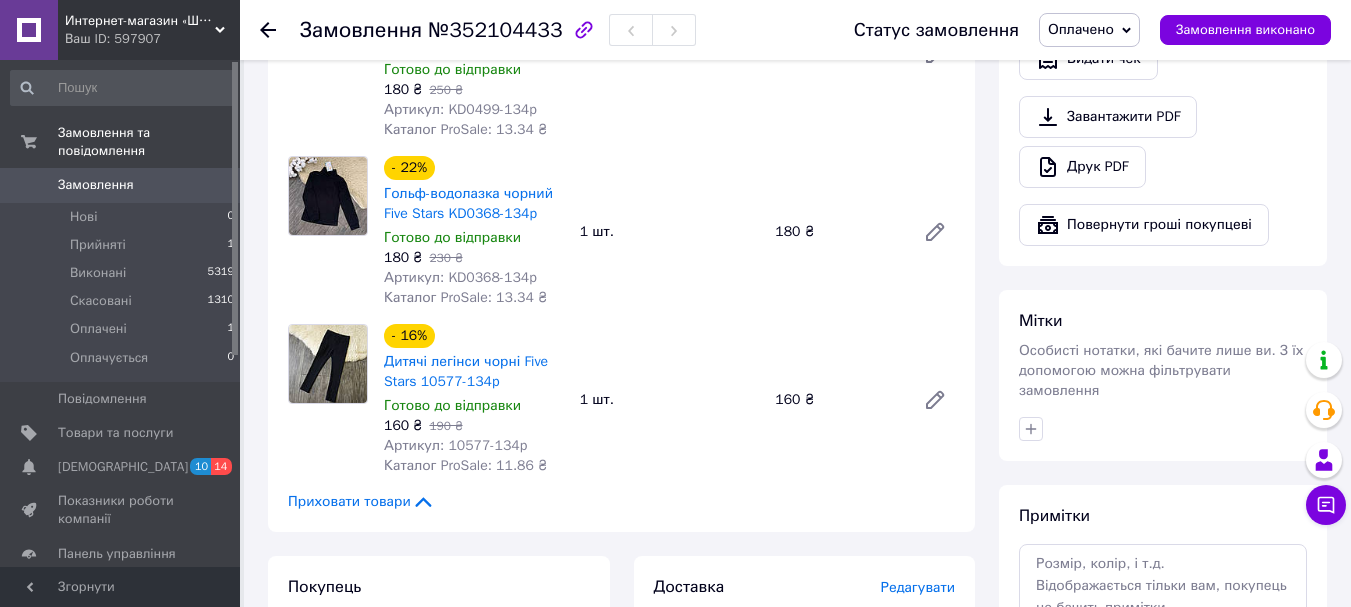 click on "Оплачено" at bounding box center (1089, 30) 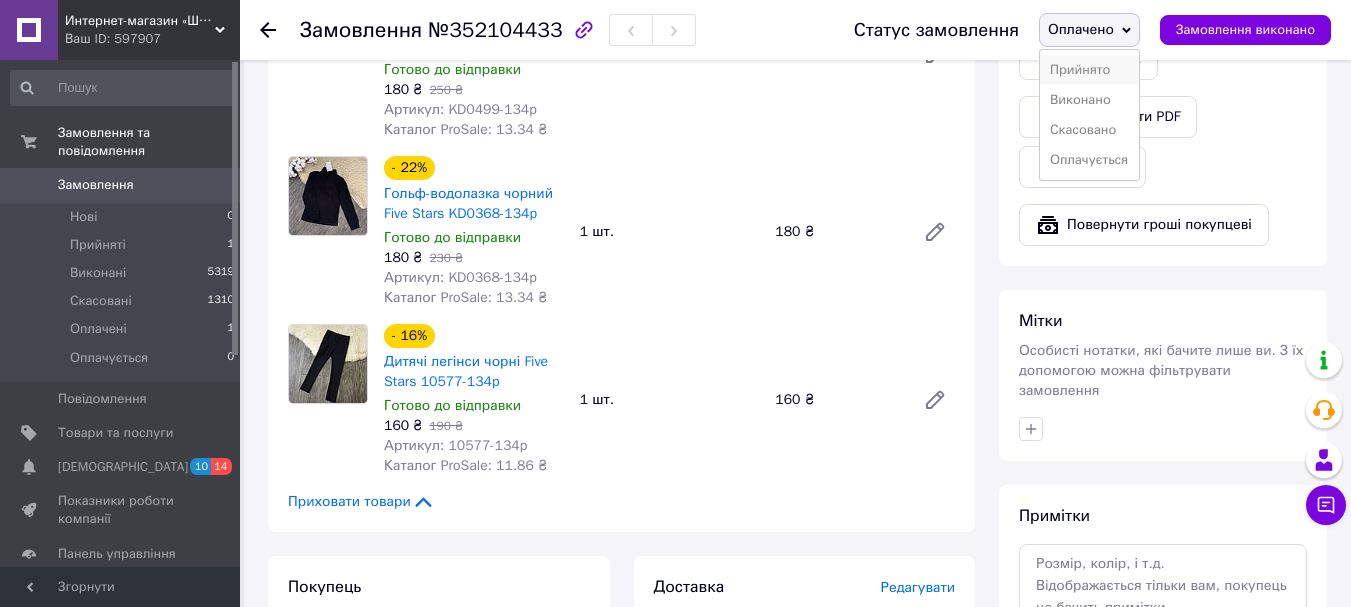 click on "Прийнято" at bounding box center [1089, 70] 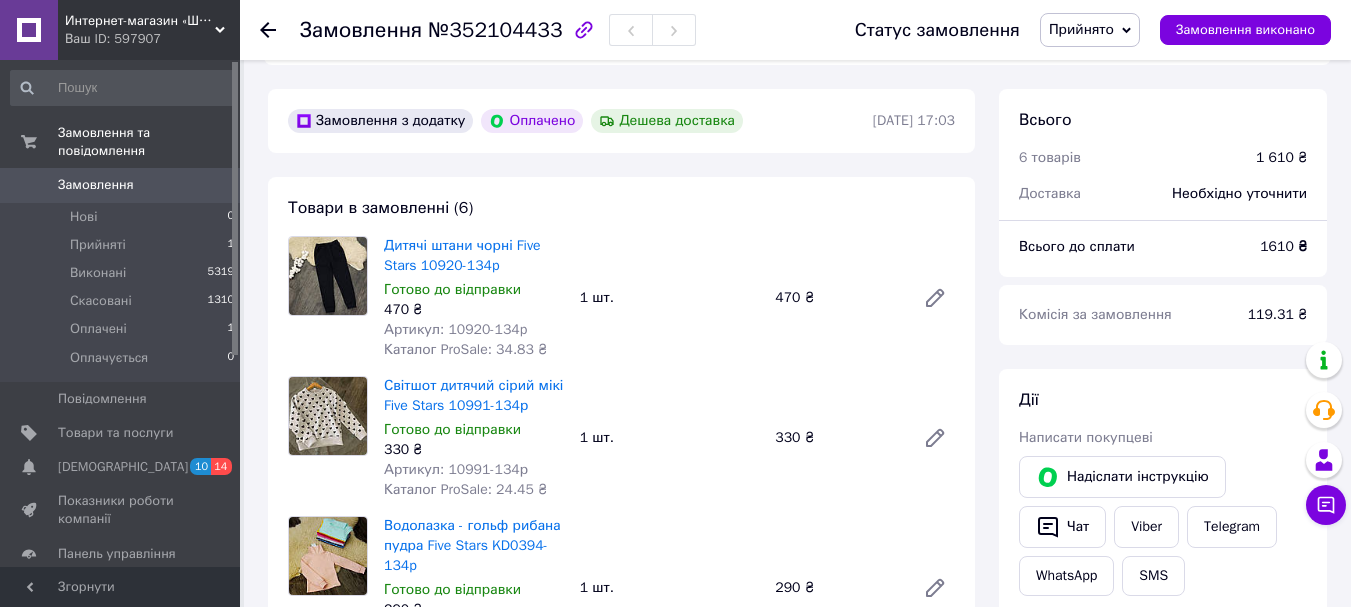scroll, scrollTop: 700, scrollLeft: 0, axis: vertical 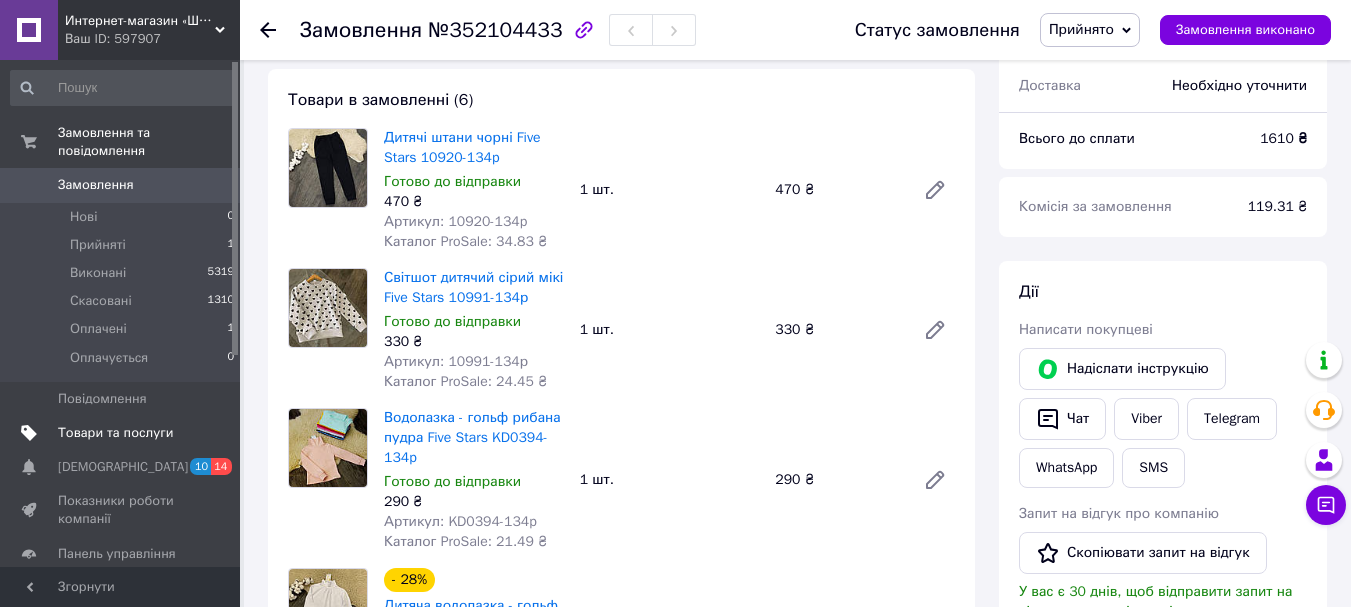 click on "Товари та послуги" at bounding box center (115, 433) 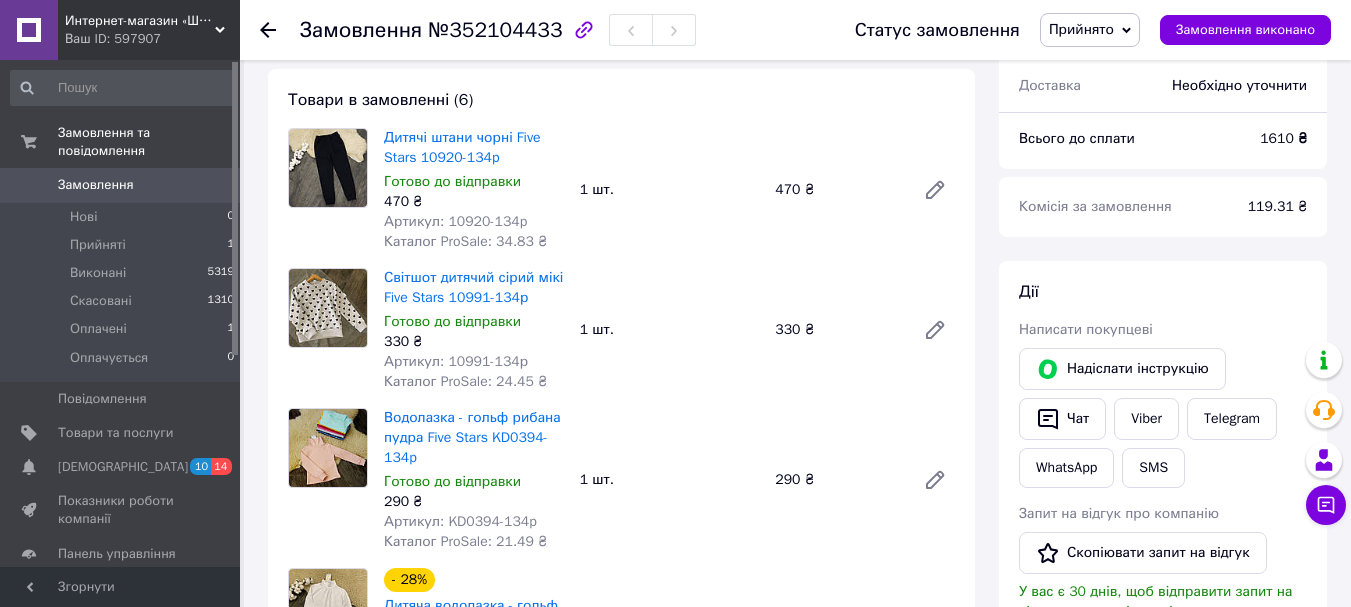 scroll, scrollTop: 0, scrollLeft: 0, axis: both 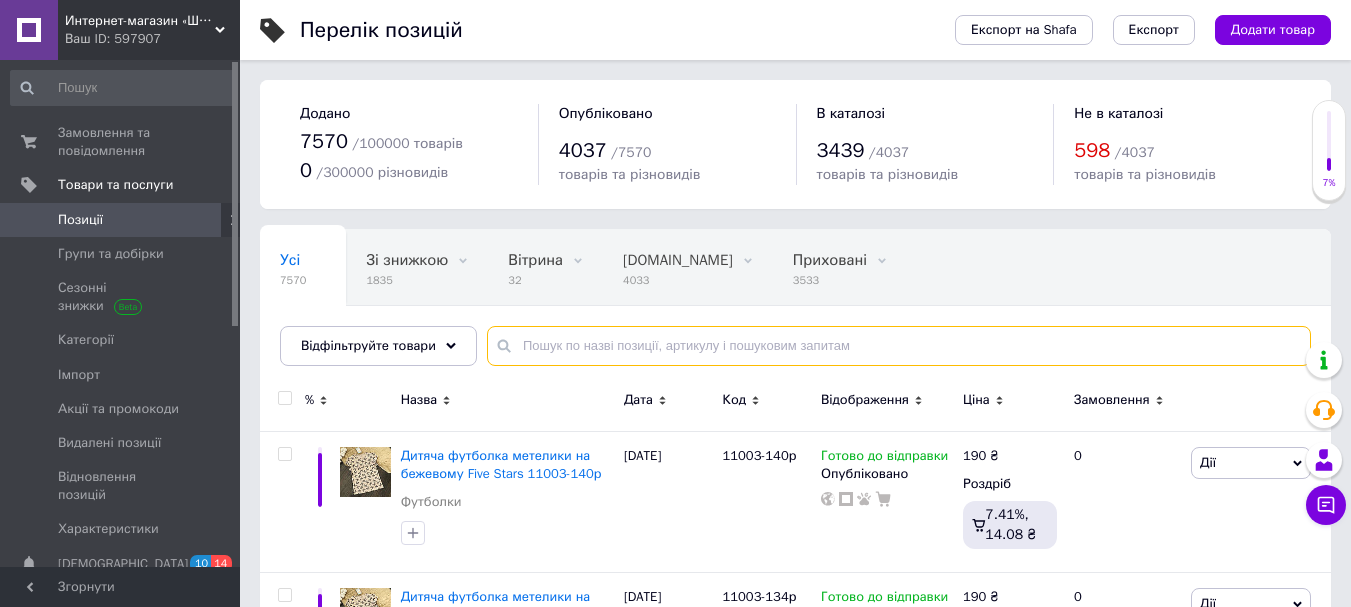 paste on "10907" 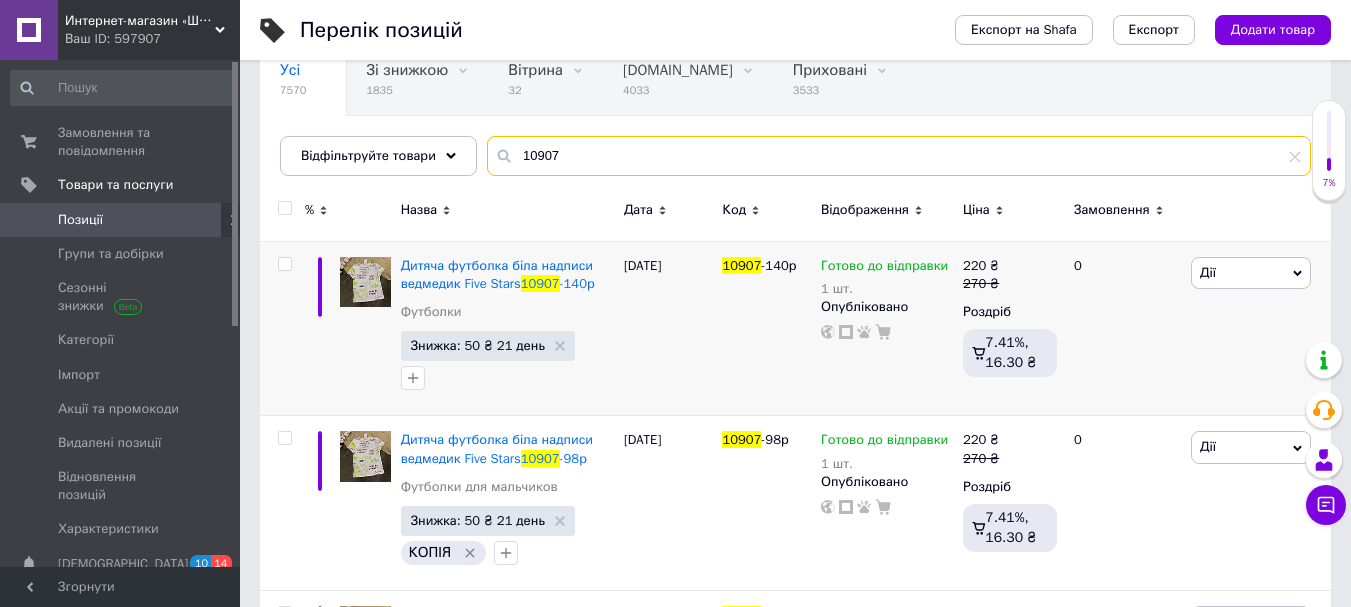 scroll, scrollTop: 200, scrollLeft: 0, axis: vertical 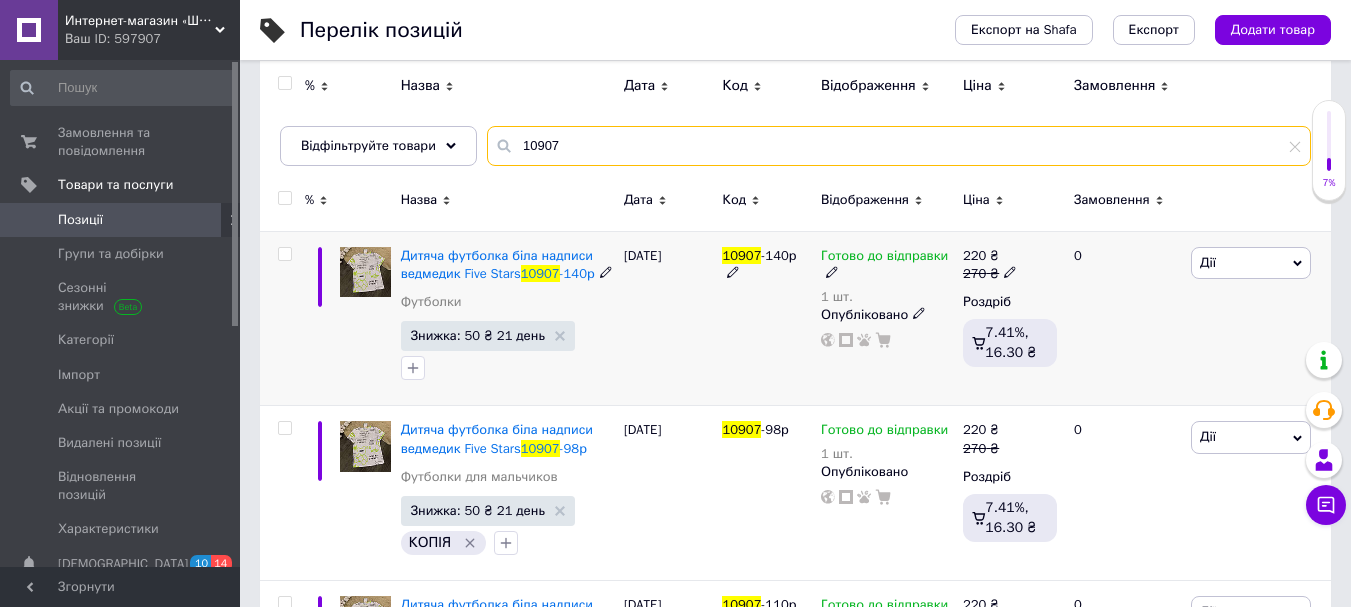 type on "10907" 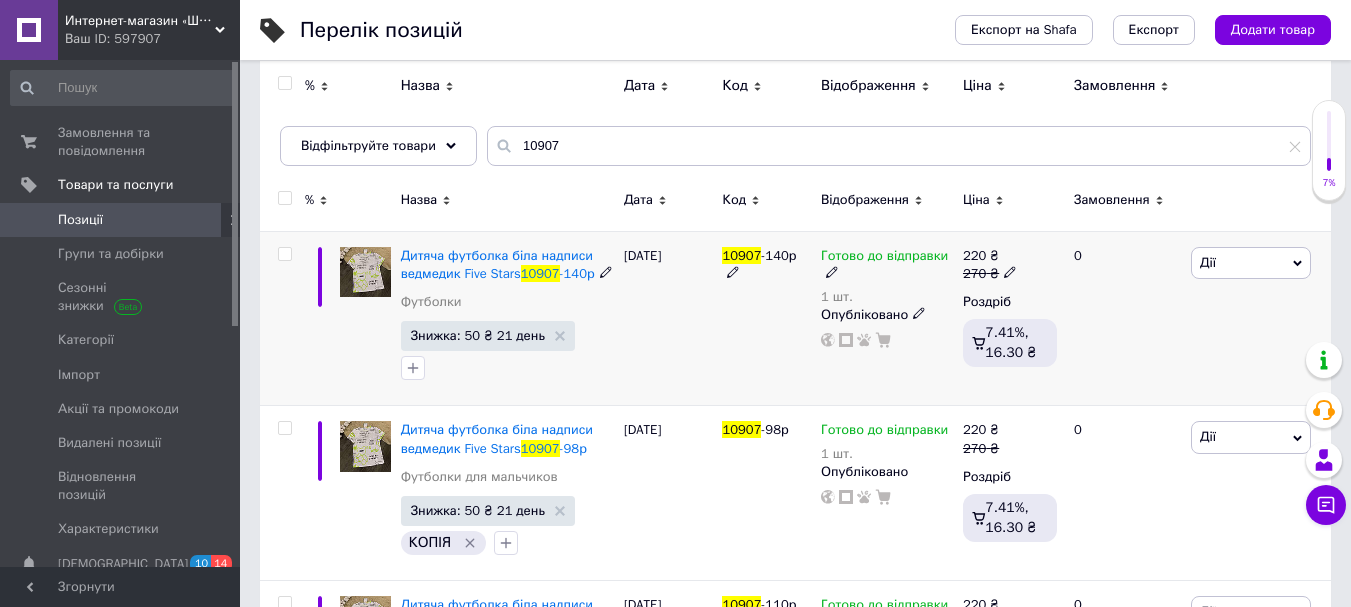 click 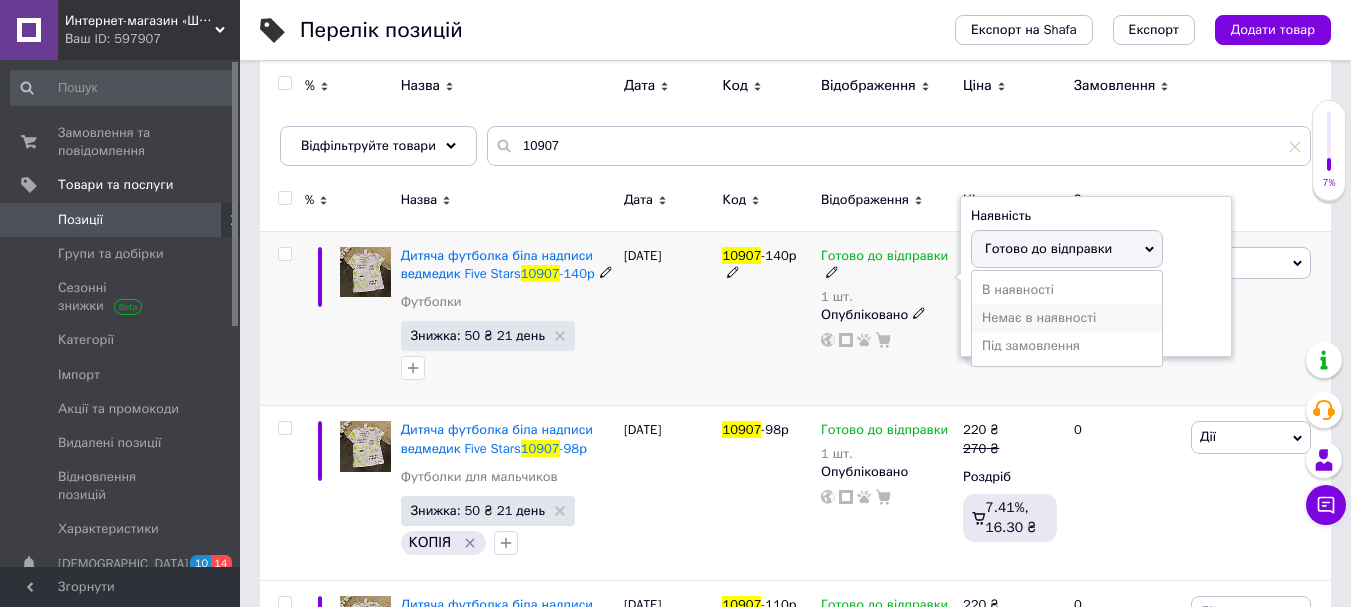 click on "Немає в наявності" at bounding box center (1067, 318) 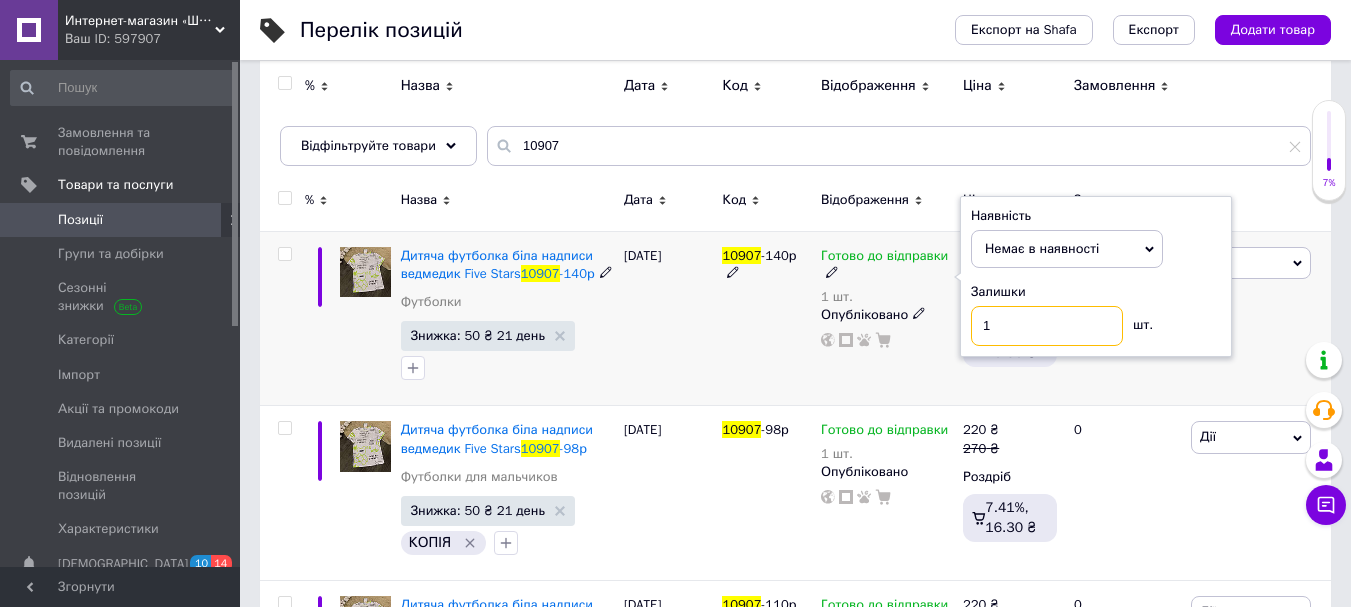 drag, startPoint x: 1017, startPoint y: 330, endPoint x: 972, endPoint y: 332, distance: 45.044422 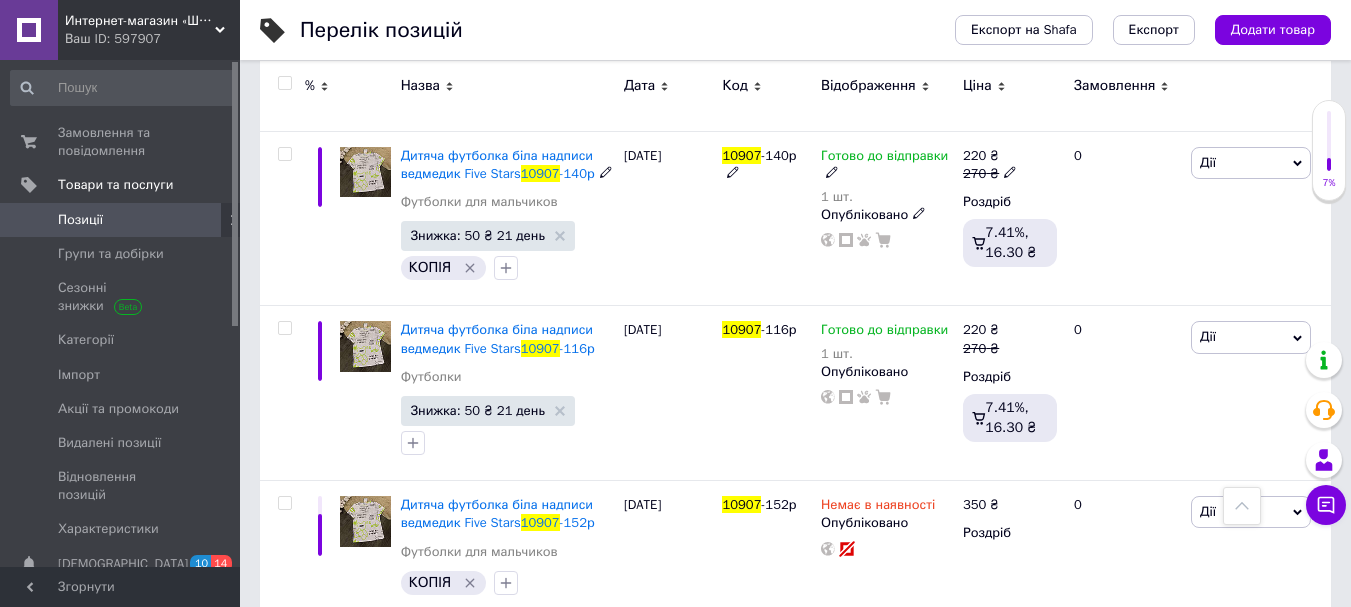 scroll, scrollTop: 1700, scrollLeft: 0, axis: vertical 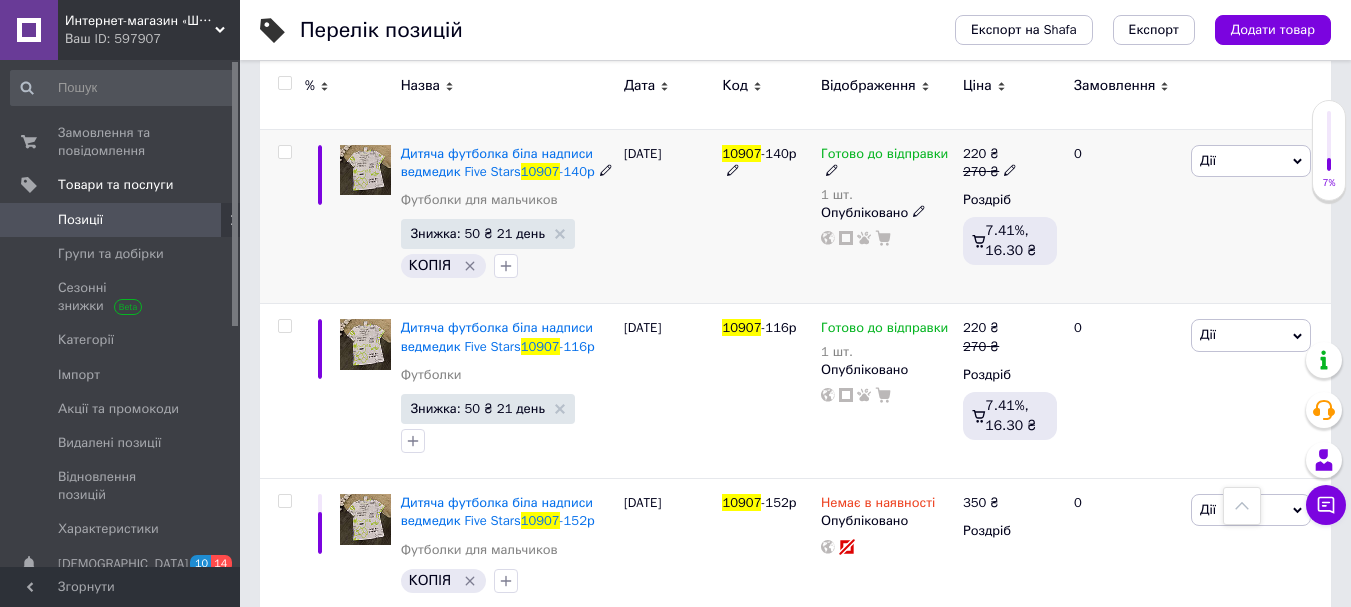 click 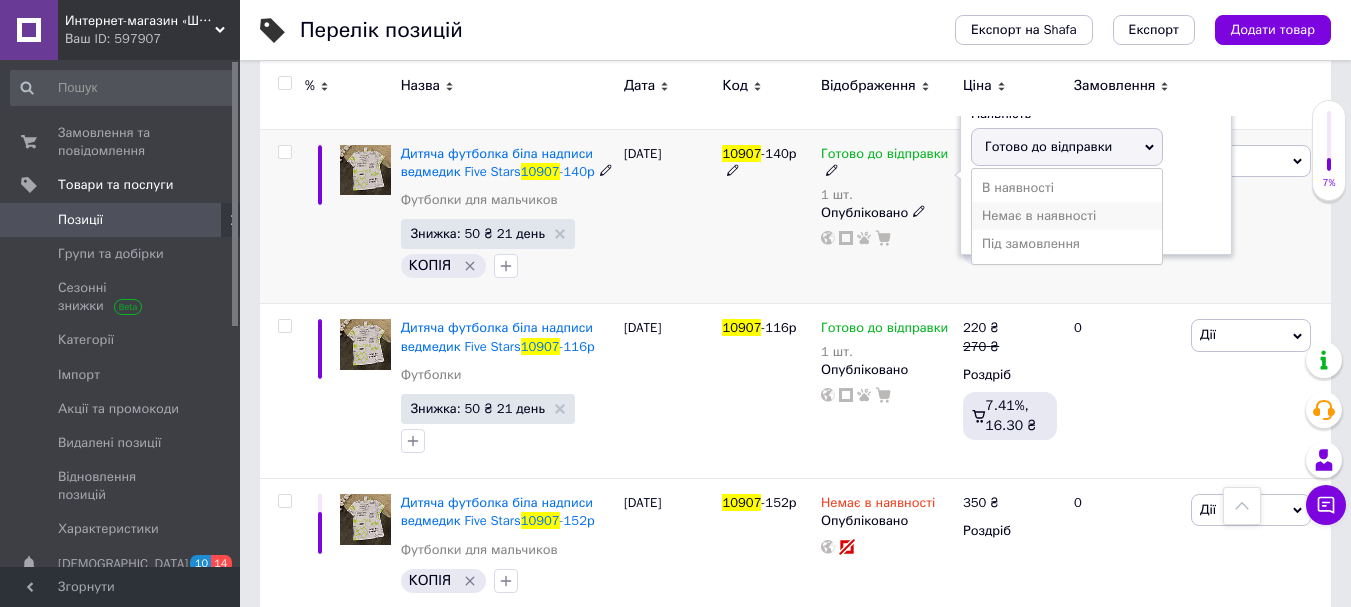 click on "Немає в наявності" at bounding box center (1067, 216) 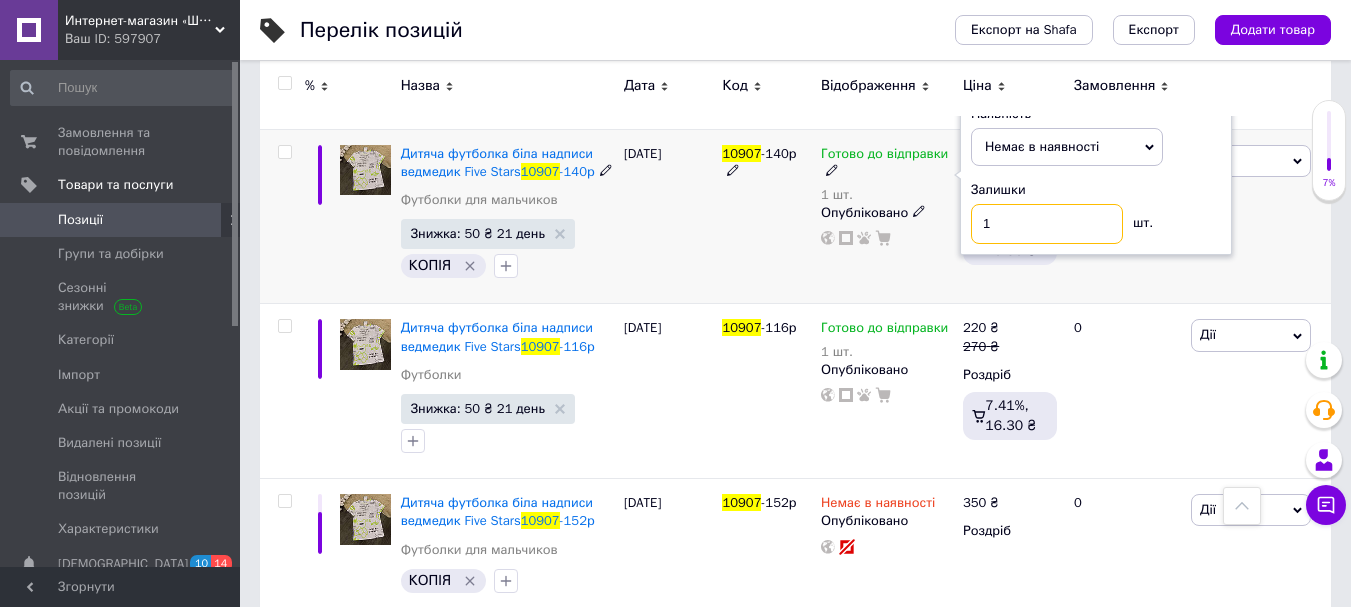 click on "1" at bounding box center (1047, 224) 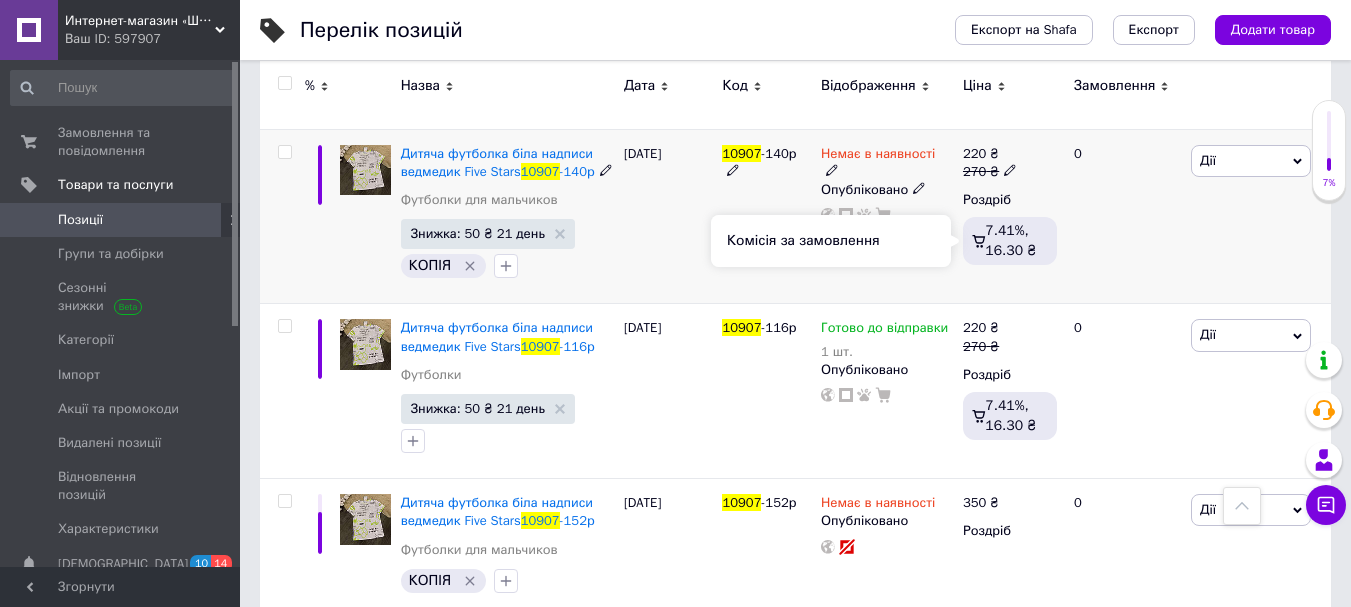 click on "Комісія за замовлення" at bounding box center [831, 241] 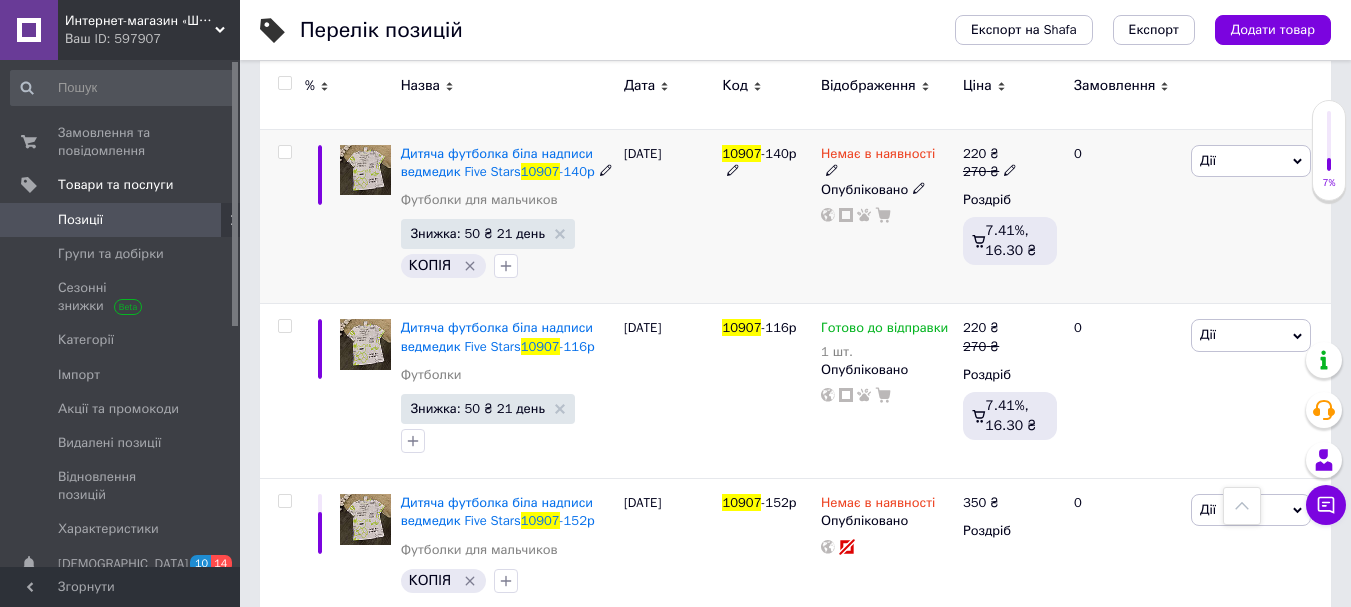 click on "[DATE]" at bounding box center (668, 216) 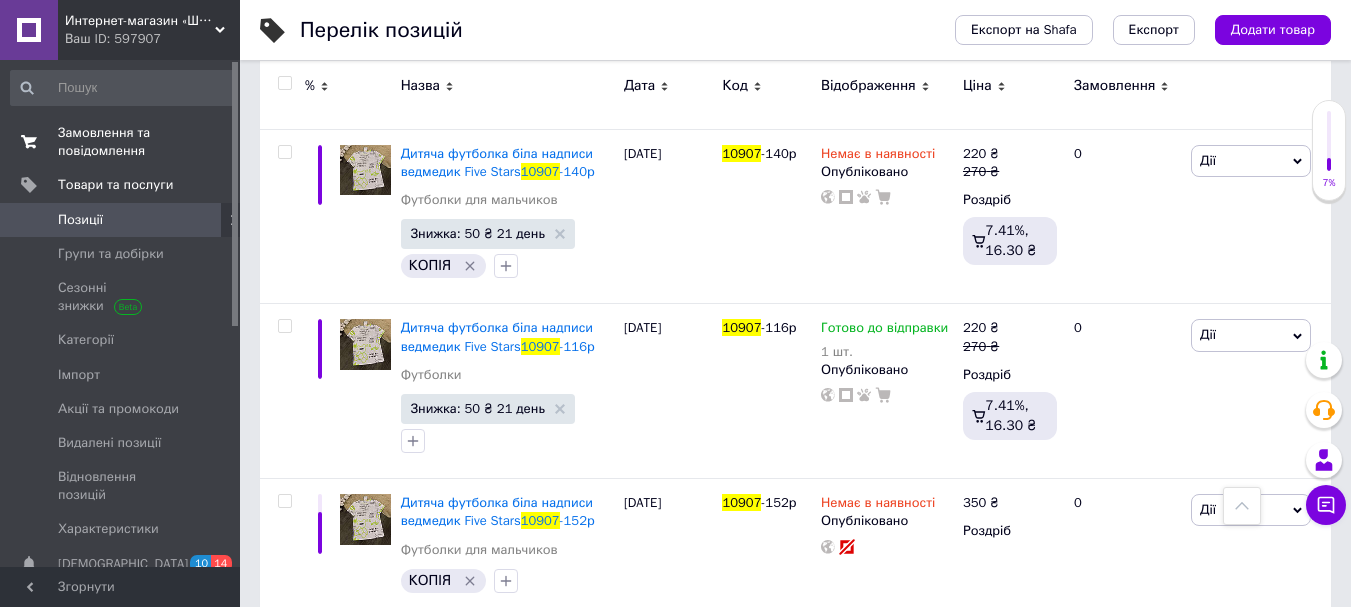 click on "Замовлення та повідомлення" at bounding box center (121, 142) 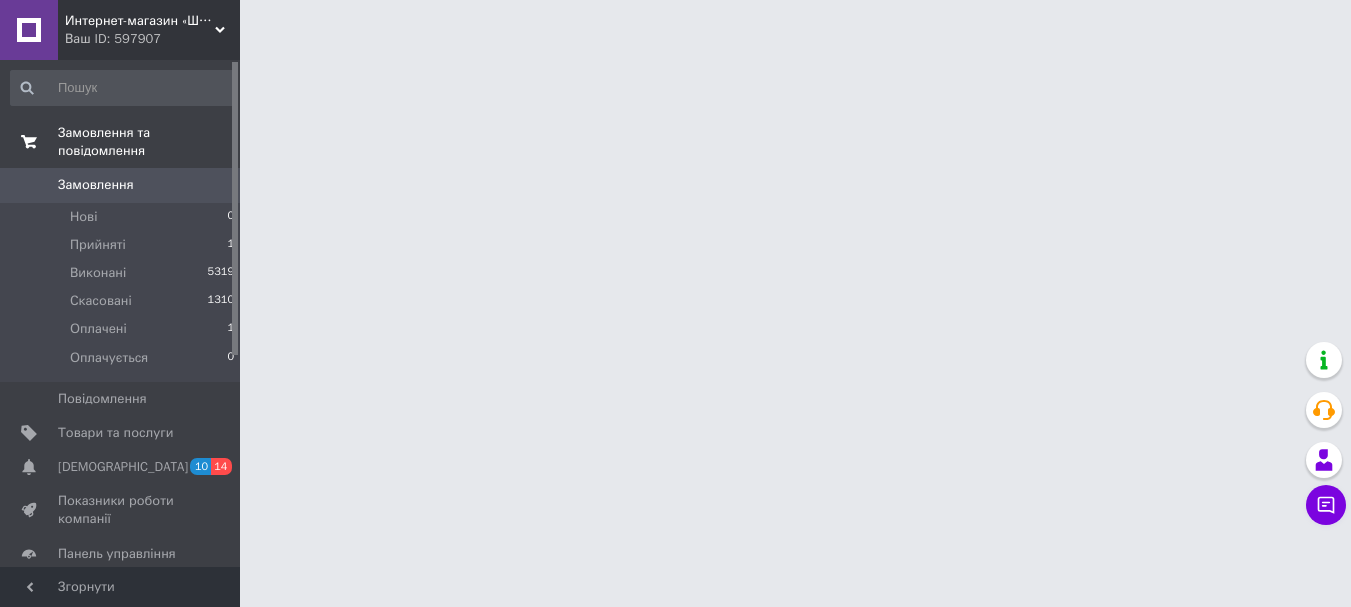 scroll, scrollTop: 0, scrollLeft: 0, axis: both 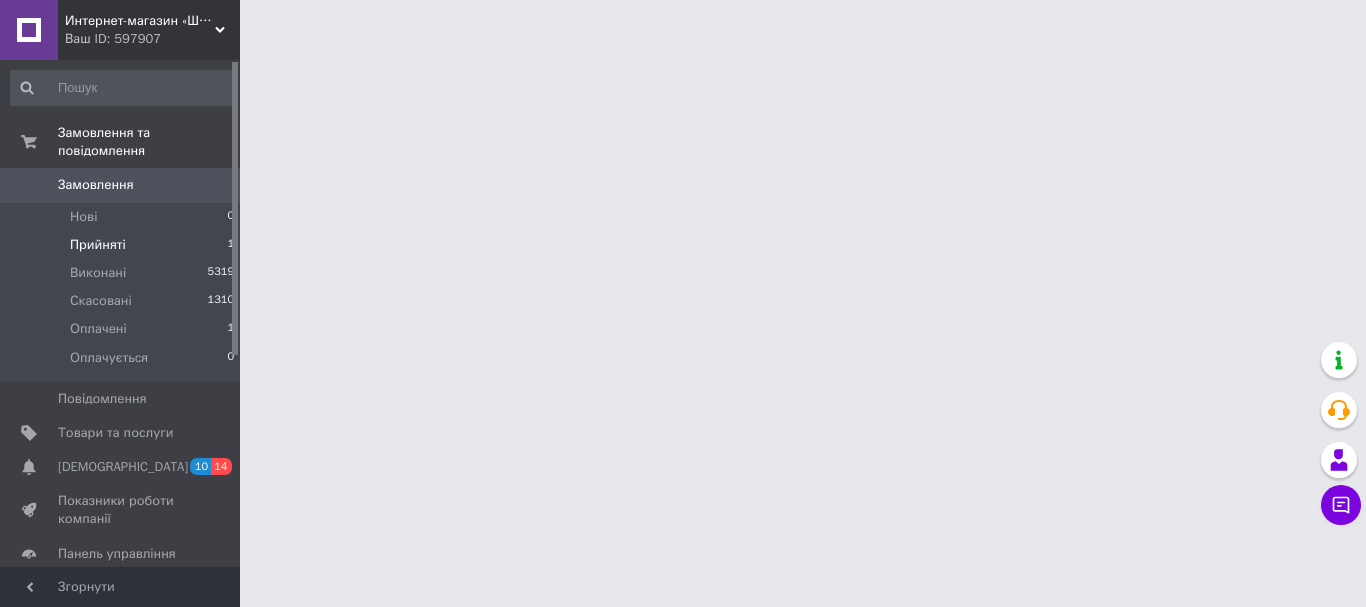 click on "Прийняті" at bounding box center (98, 245) 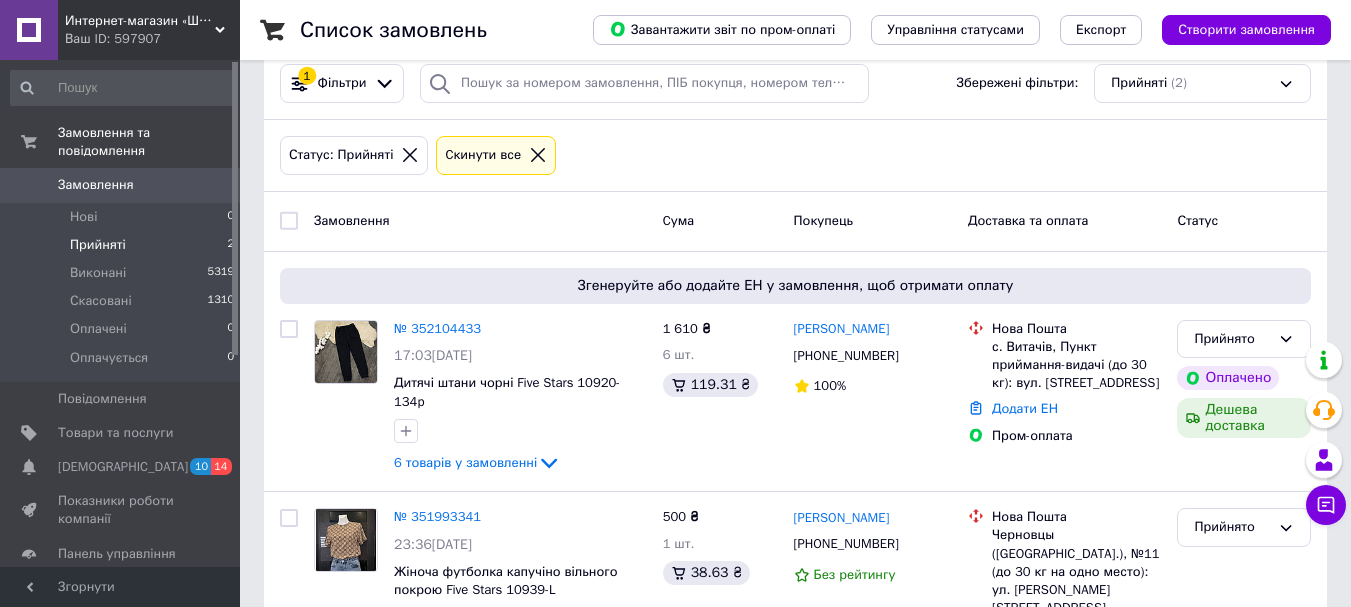 scroll, scrollTop: 200, scrollLeft: 0, axis: vertical 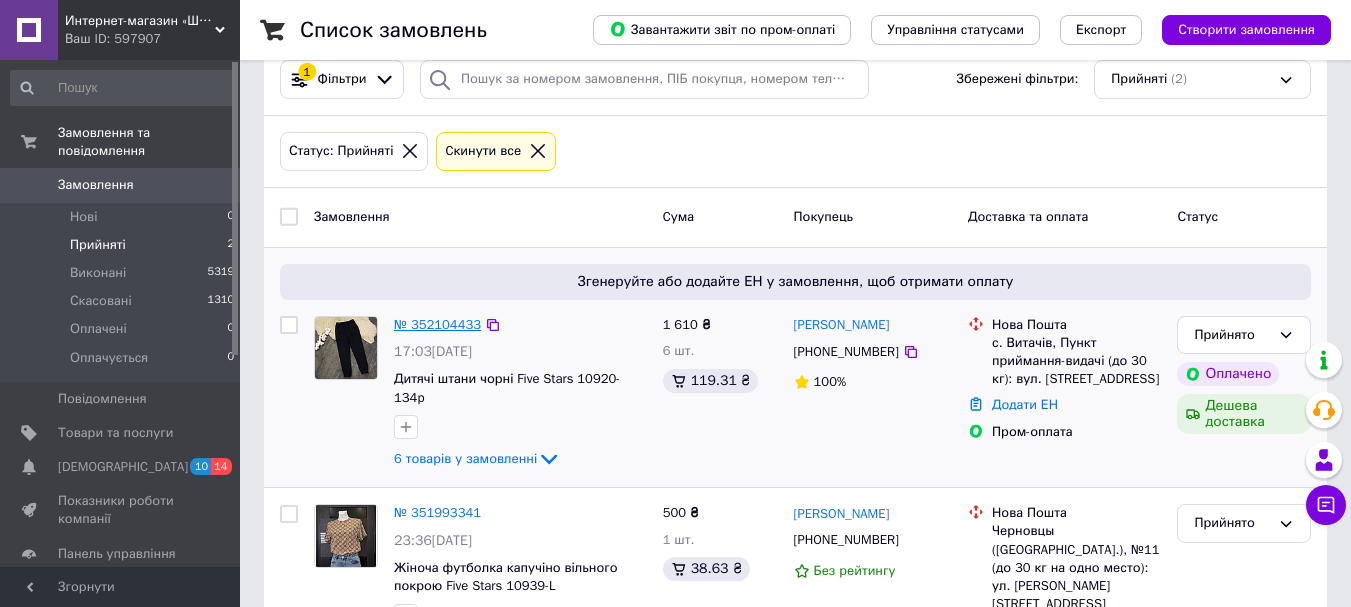 click on "№ 352104433" at bounding box center [437, 324] 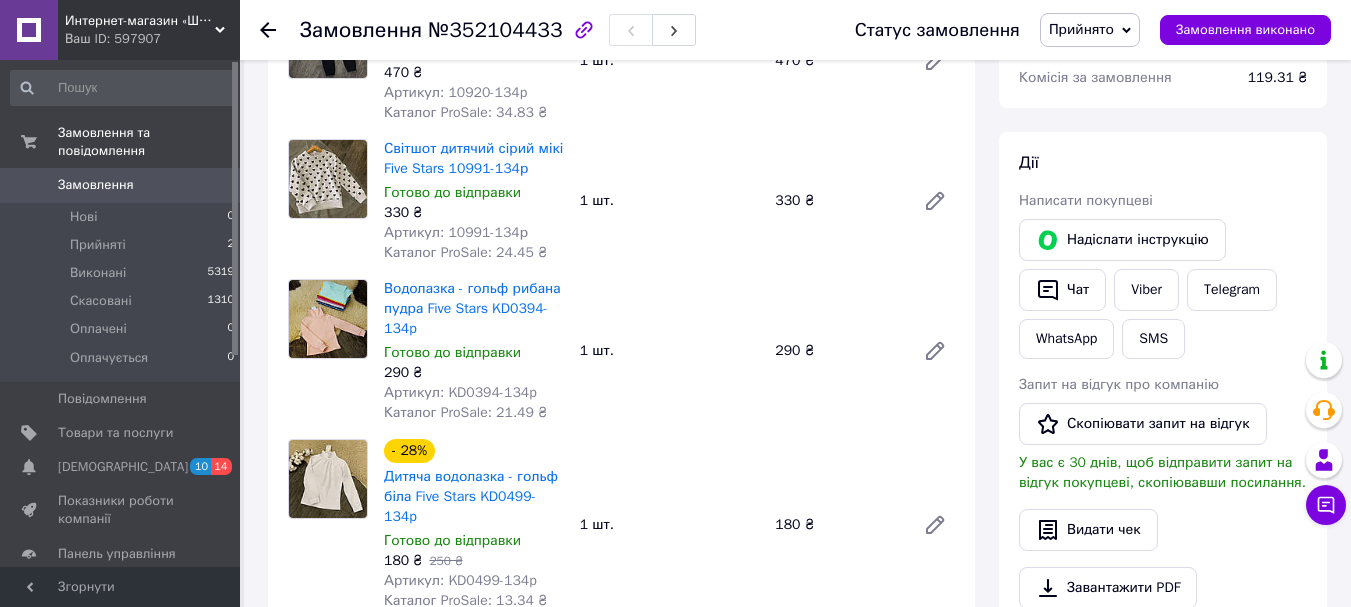 scroll, scrollTop: 700, scrollLeft: 0, axis: vertical 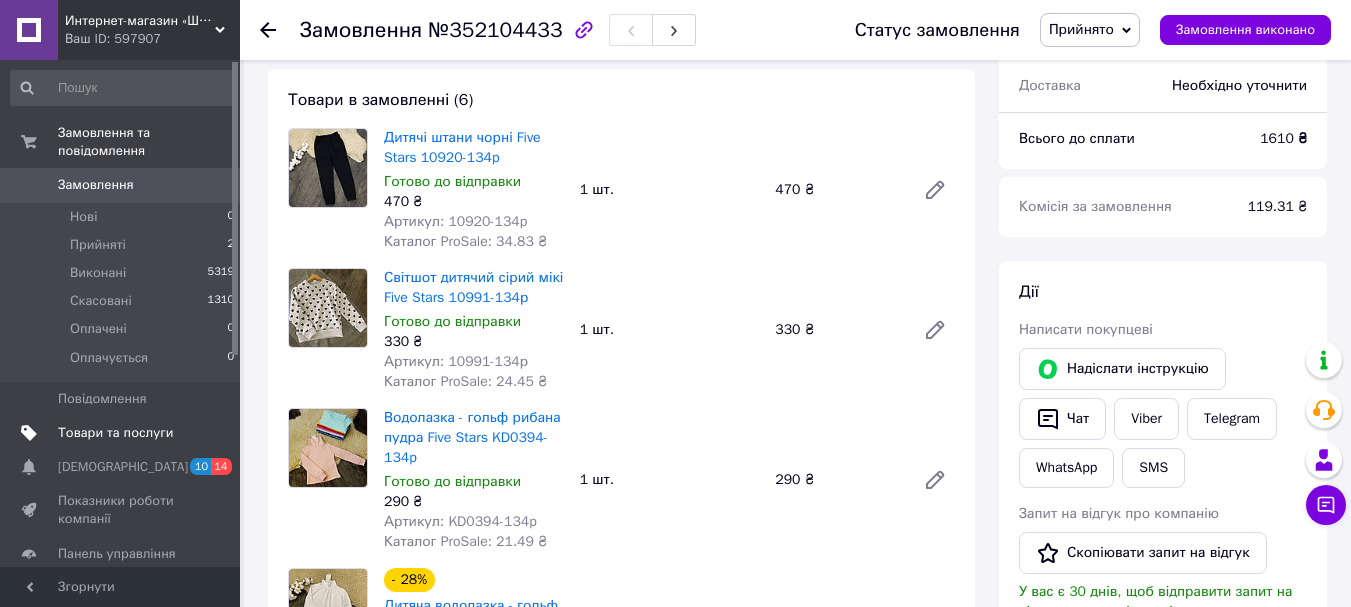 click on "Товари та послуги" at bounding box center [115, 433] 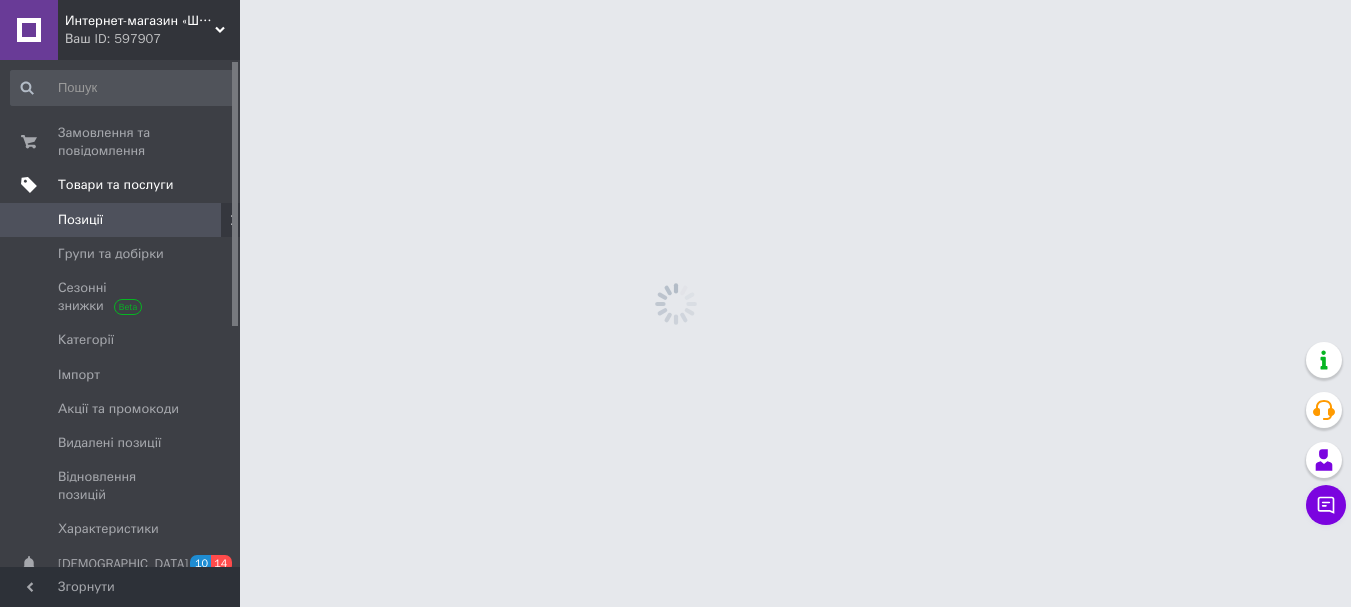 scroll, scrollTop: 0, scrollLeft: 0, axis: both 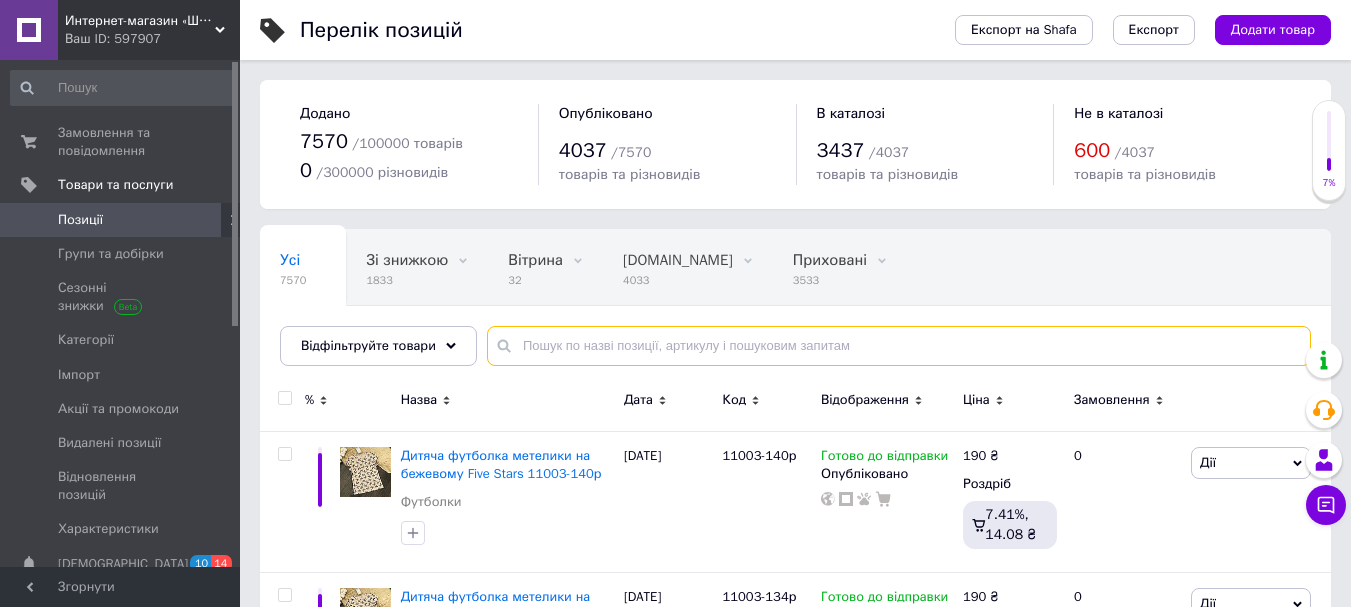paste on "10920" 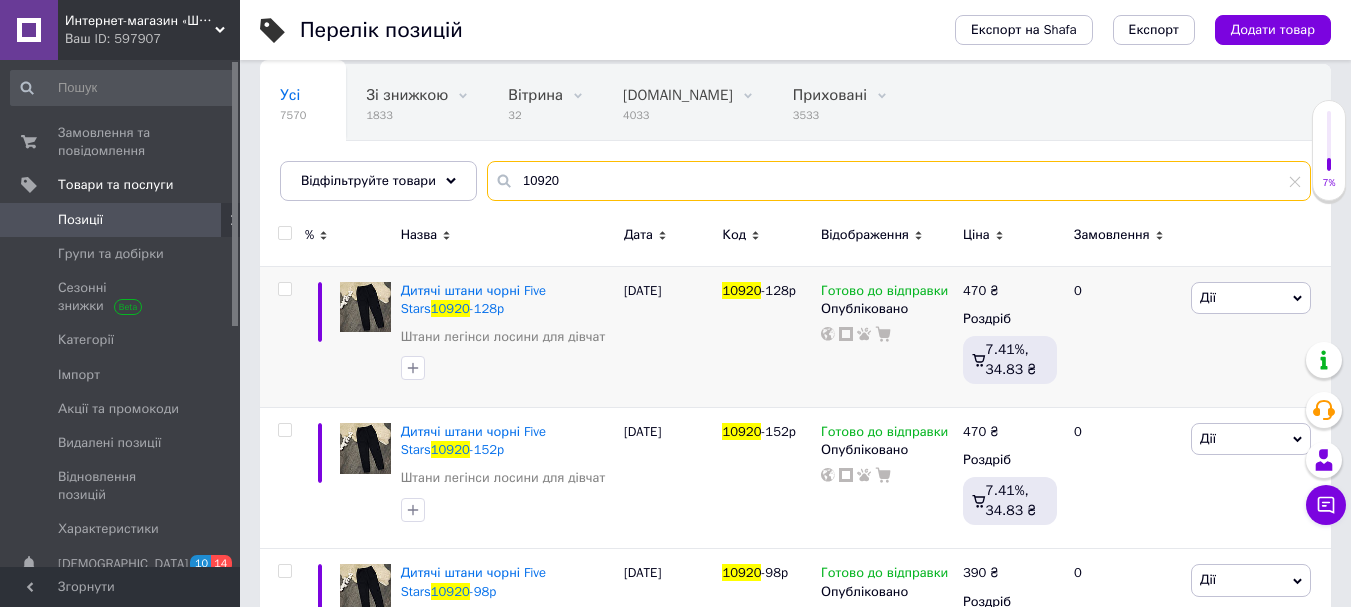 scroll, scrollTop: 200, scrollLeft: 0, axis: vertical 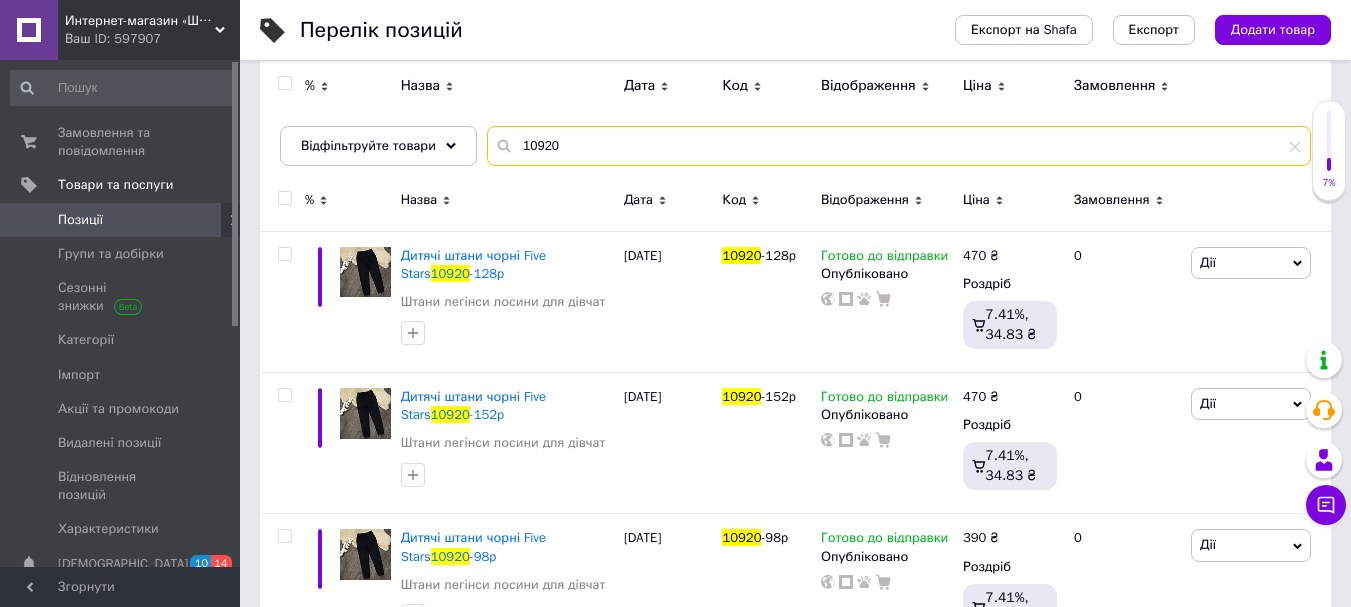 type on "10920" 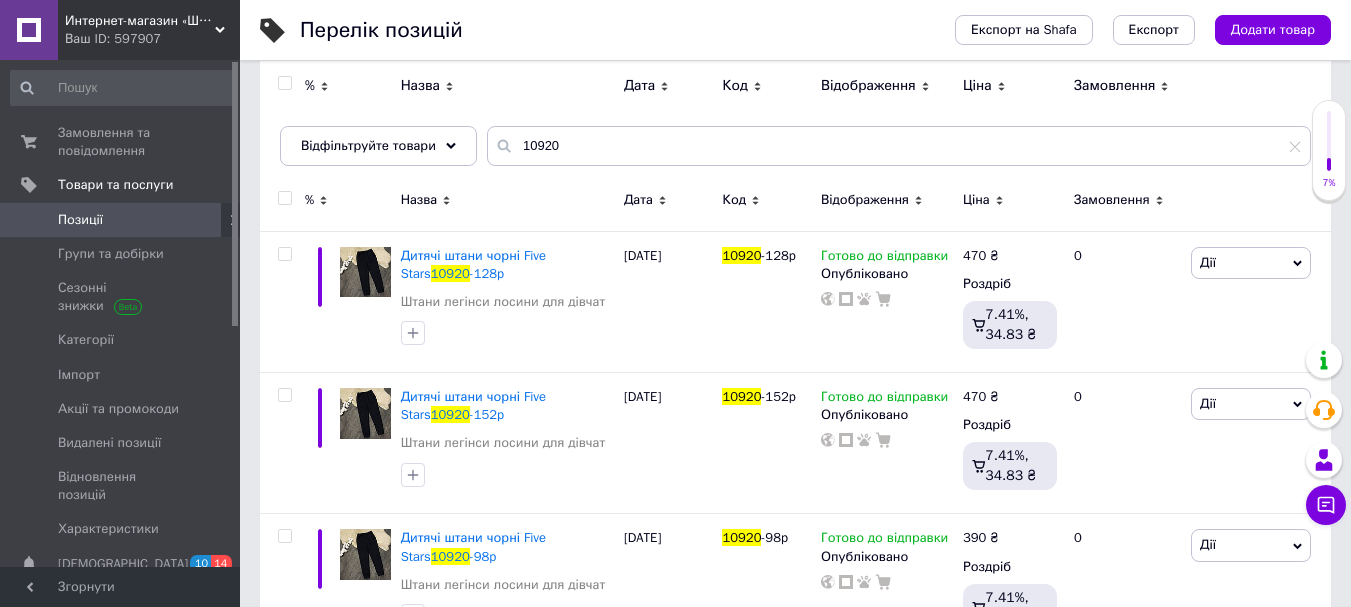 click at bounding box center [284, 198] 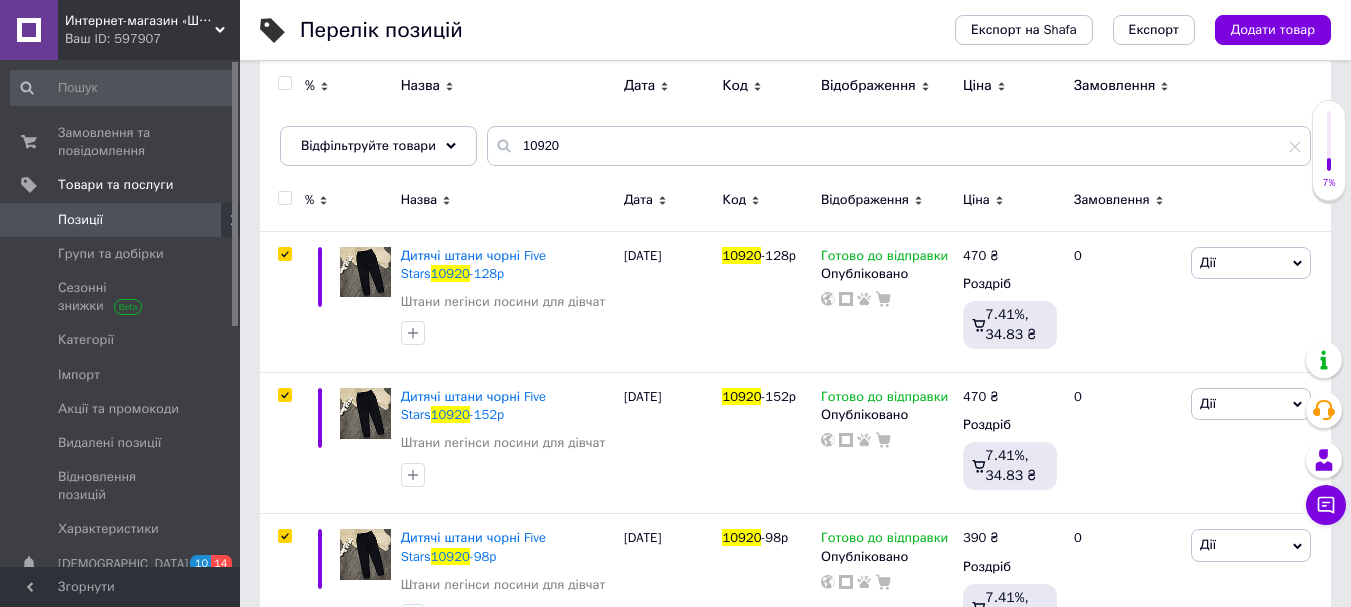 checkbox on "true" 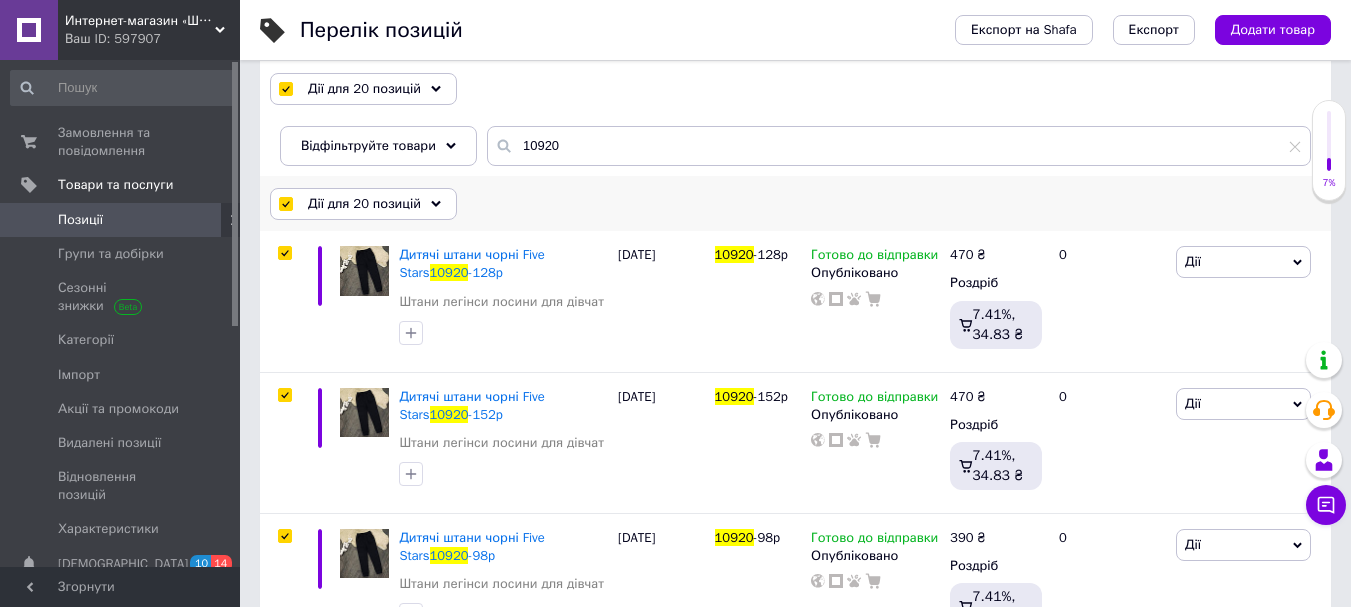 click on "Дії для 20 позицій" at bounding box center [364, 204] 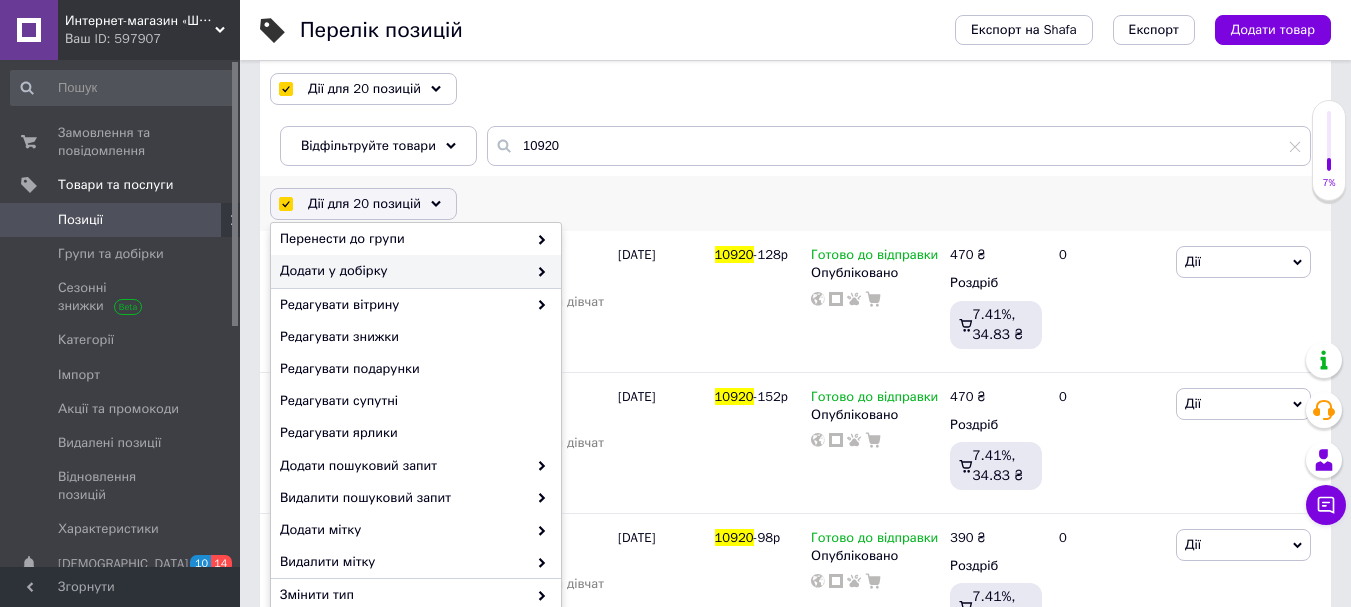 scroll, scrollTop: 225, scrollLeft: 0, axis: vertical 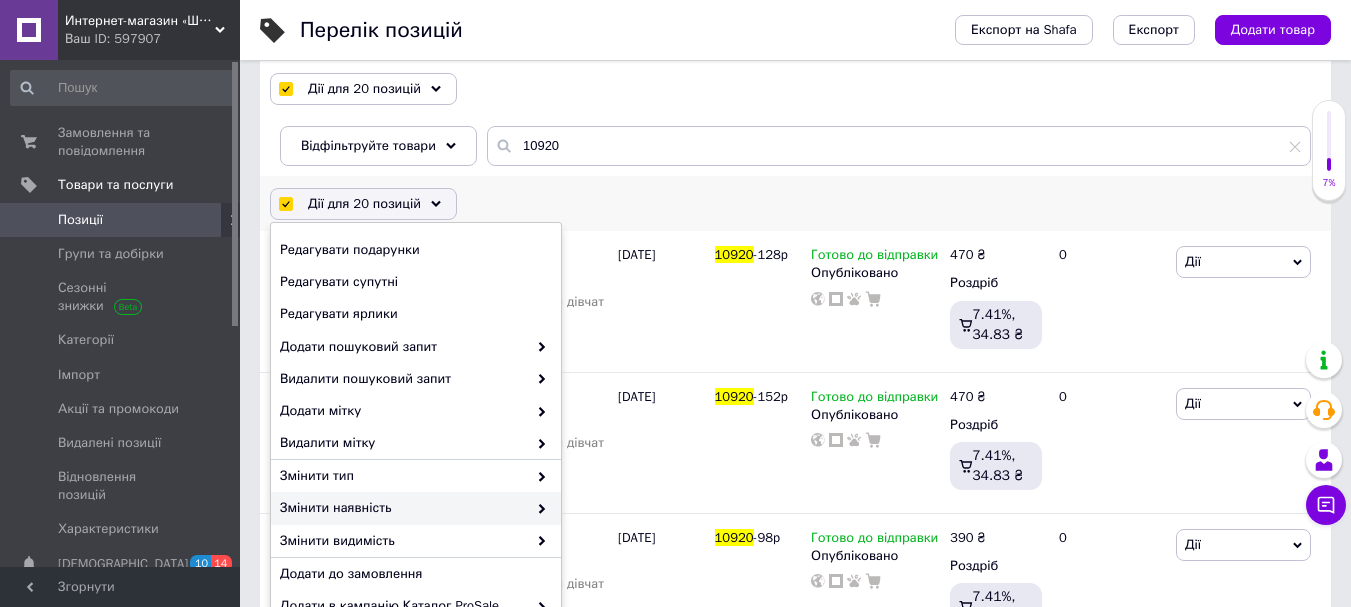 click on "Змінити наявність" at bounding box center [403, 508] 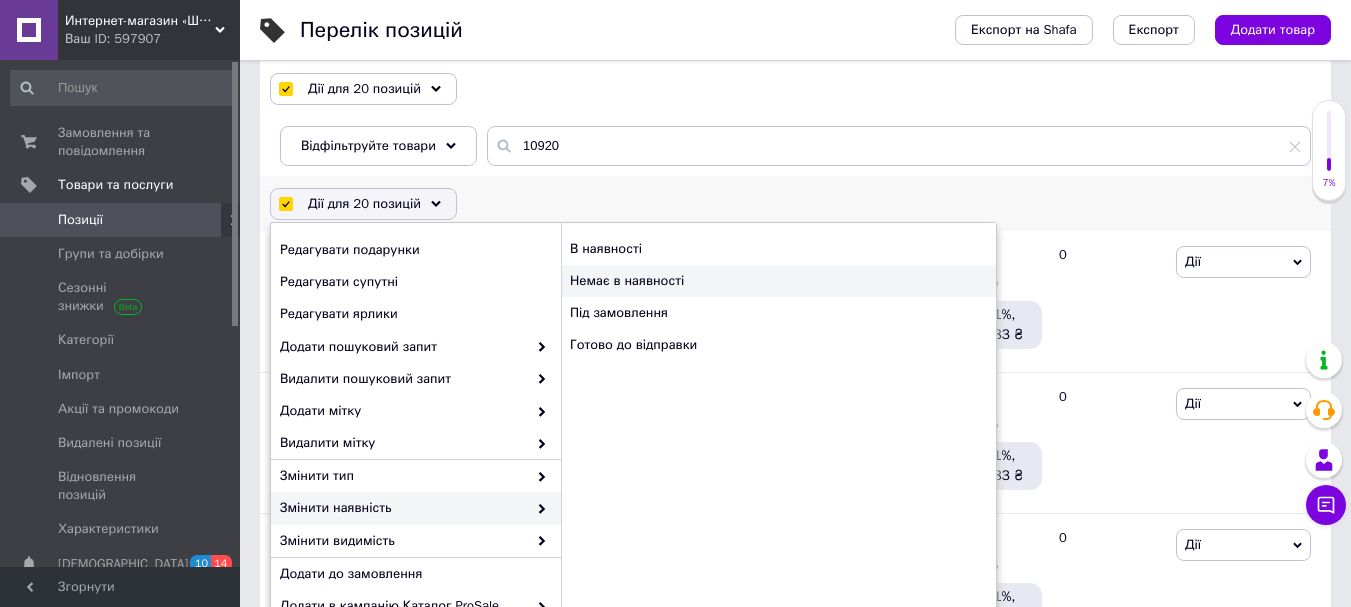 click on "Немає в наявності" at bounding box center (778, 281) 